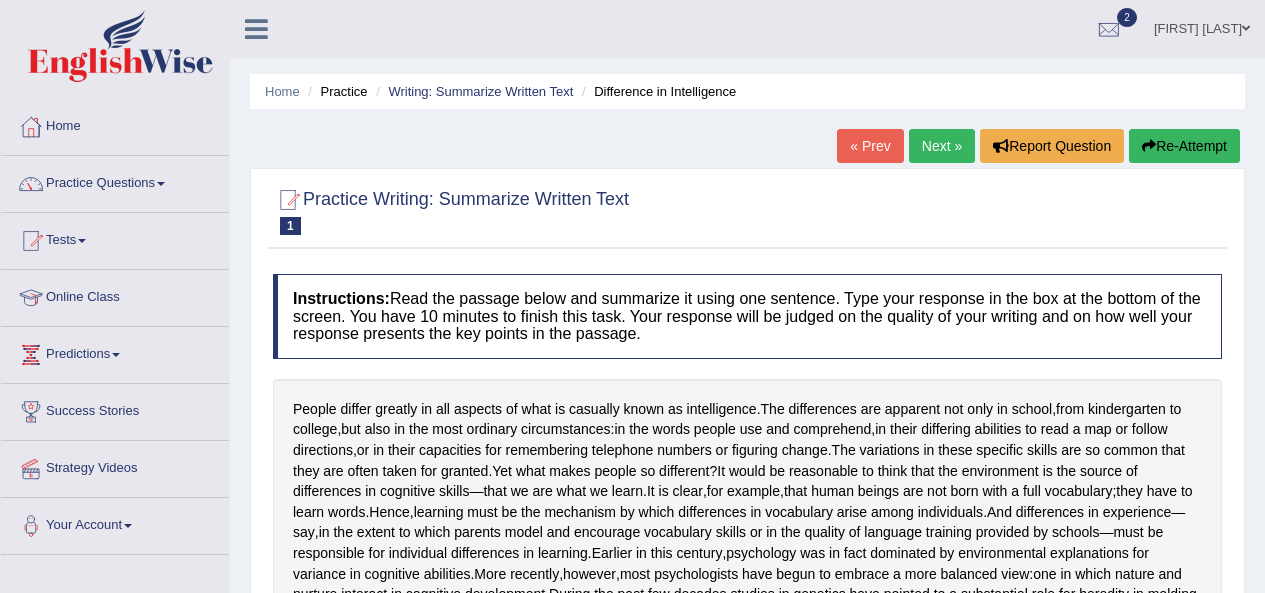 scroll, scrollTop: 0, scrollLeft: 0, axis: both 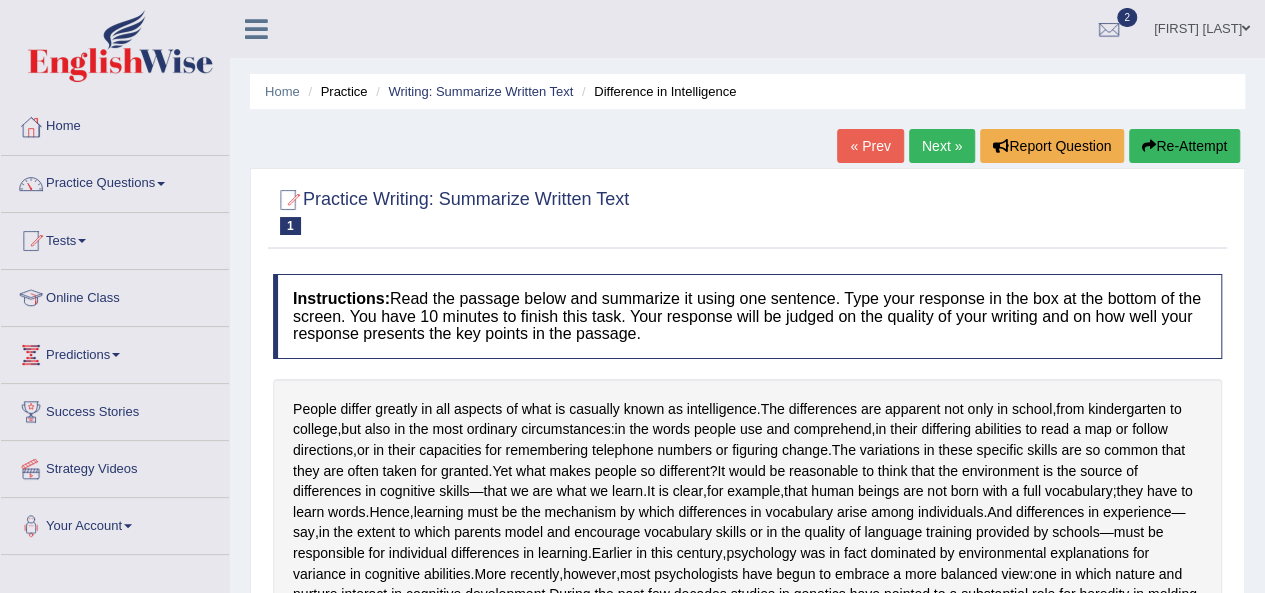 click on "Online Class" at bounding box center [115, 295] 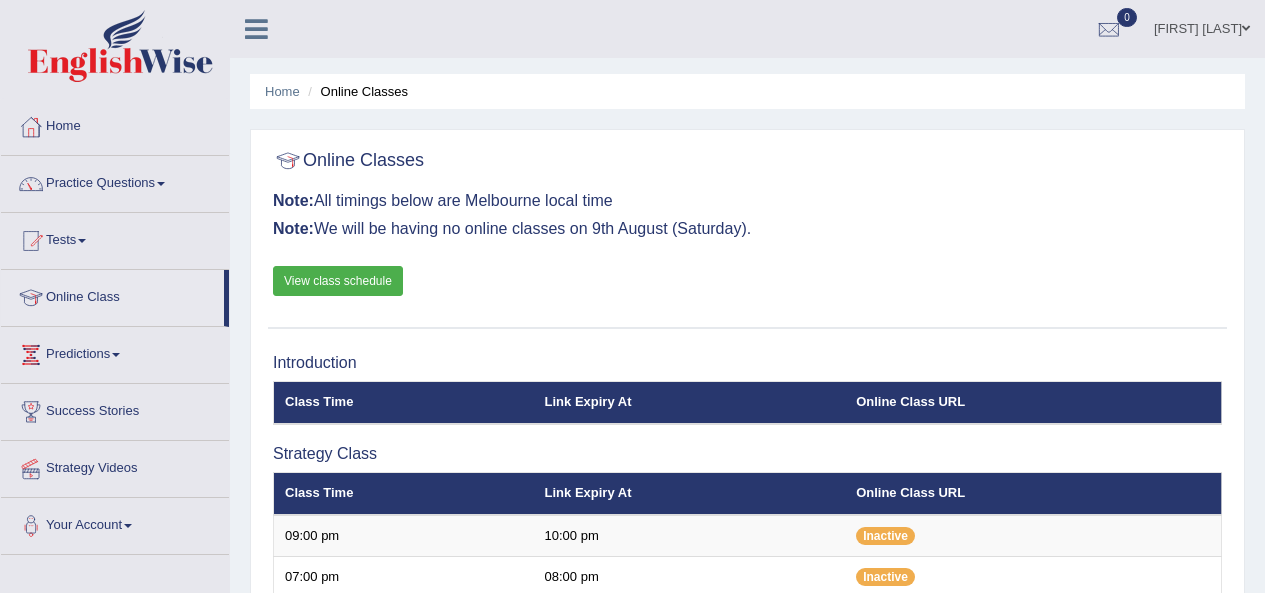 scroll, scrollTop: 0, scrollLeft: 0, axis: both 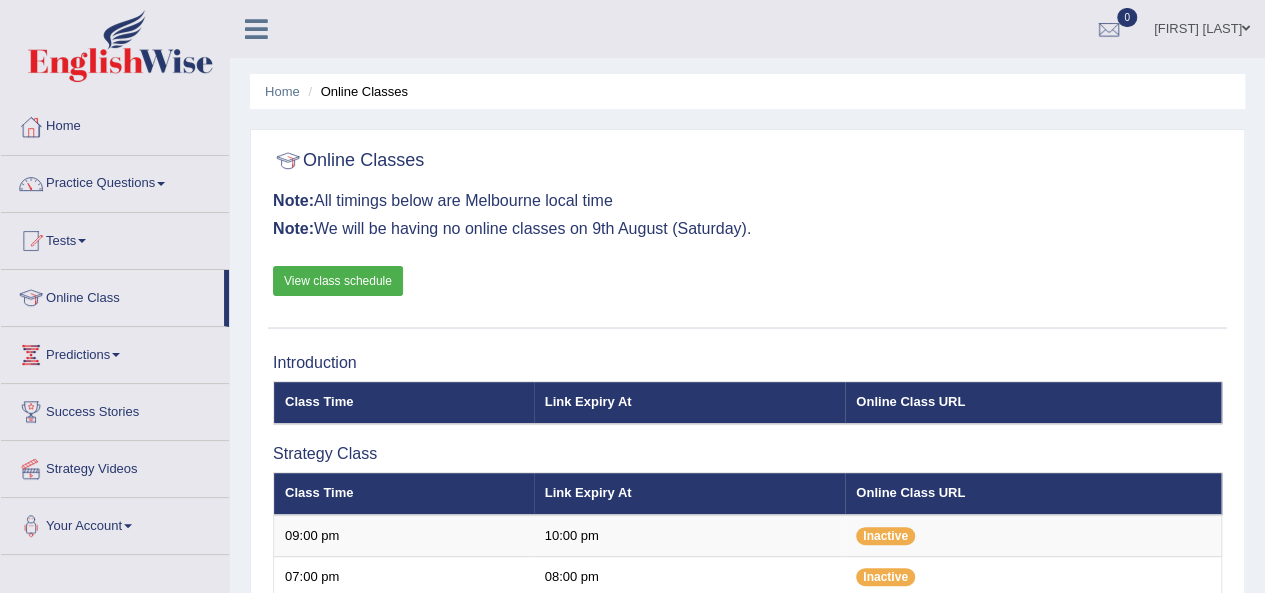 click on "Online Class" at bounding box center (112, 295) 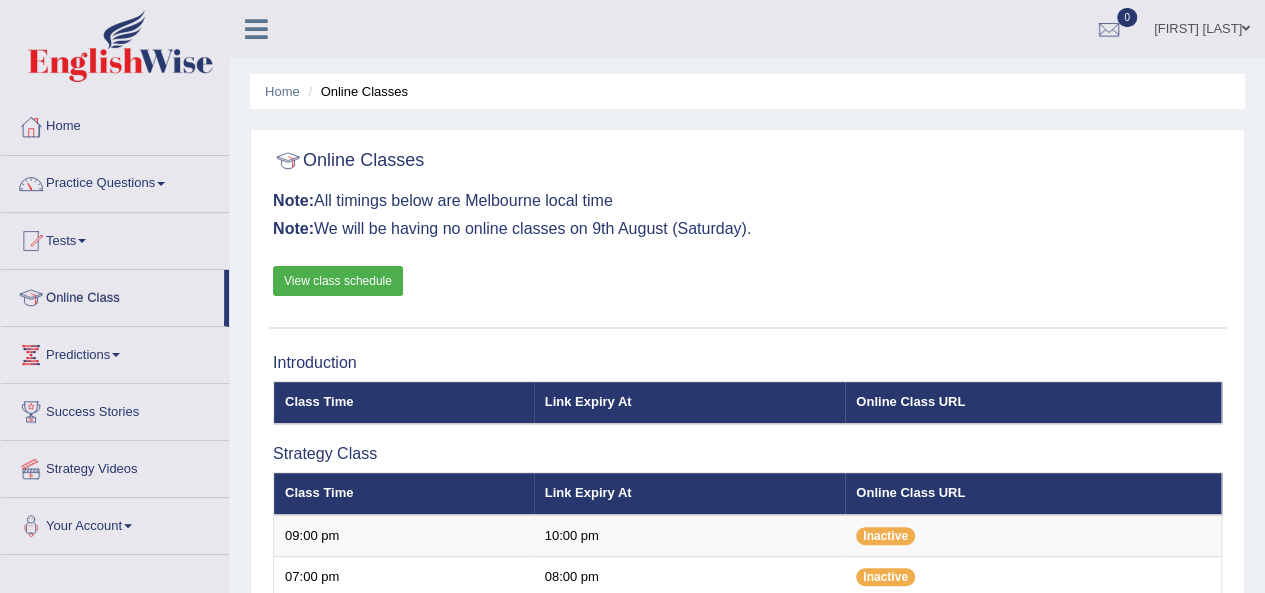 scroll, scrollTop: 39, scrollLeft: 0, axis: vertical 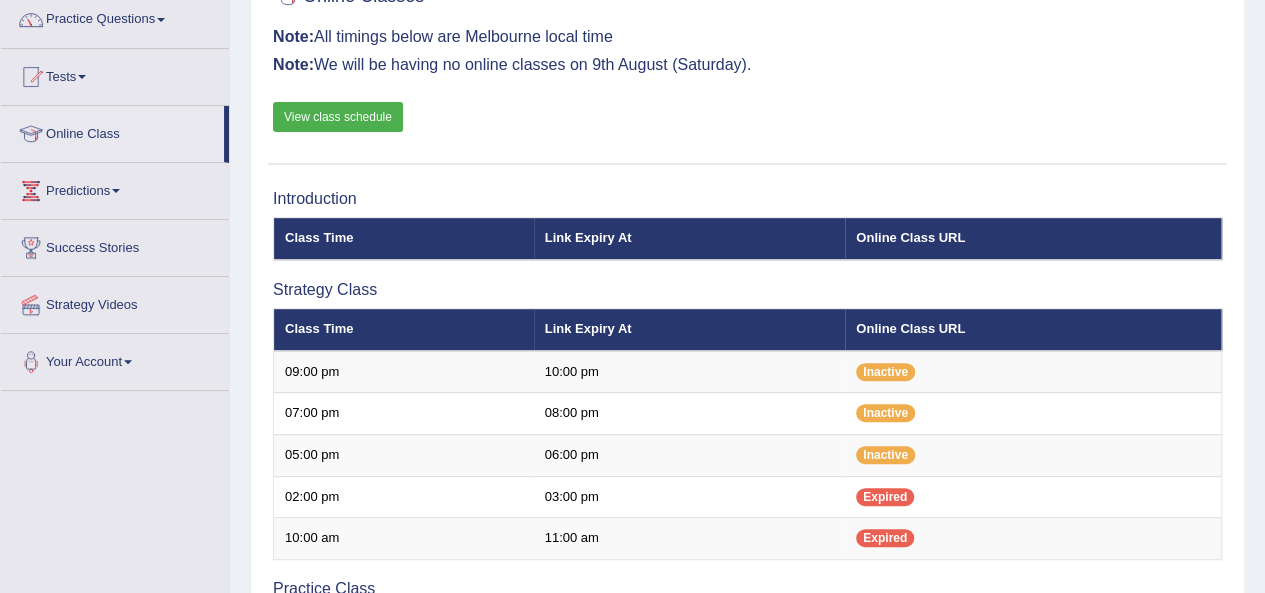 click on "View class schedule" at bounding box center (338, 117) 